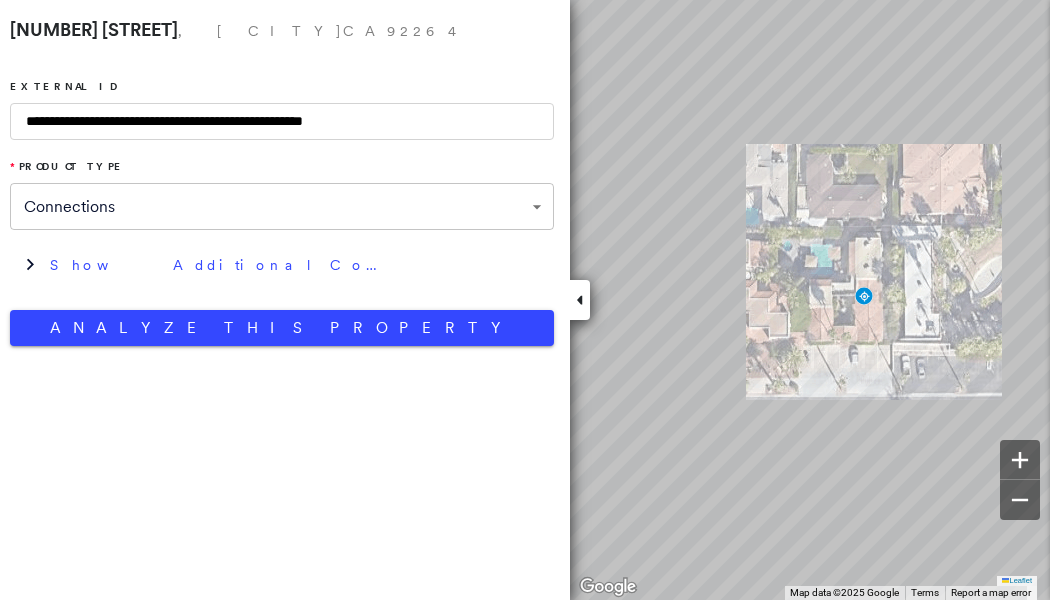 scroll, scrollTop: 0, scrollLeft: 0, axis: both 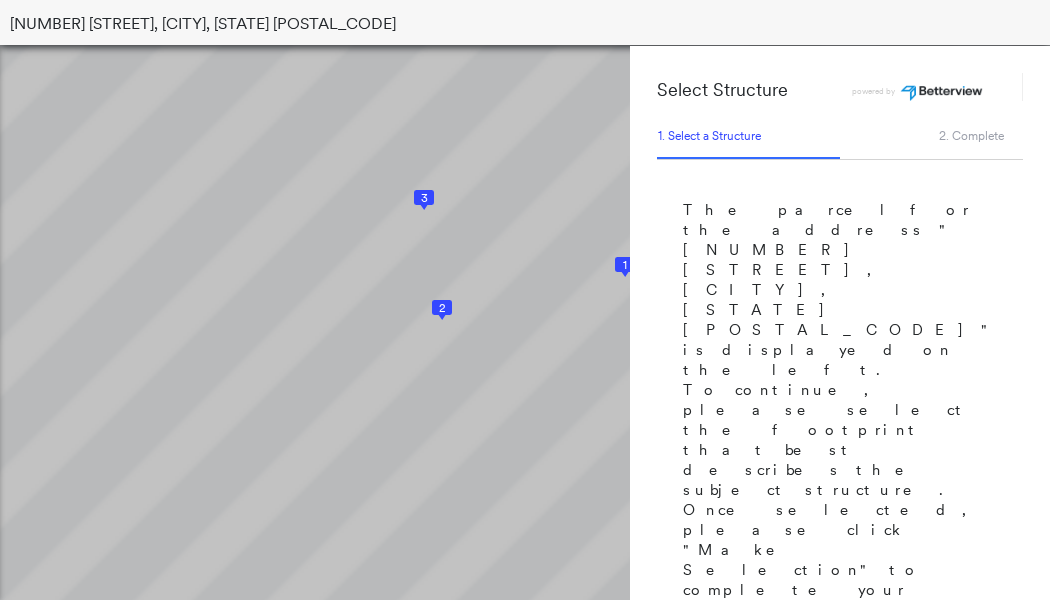 click on "1" at bounding box center (625, 265) 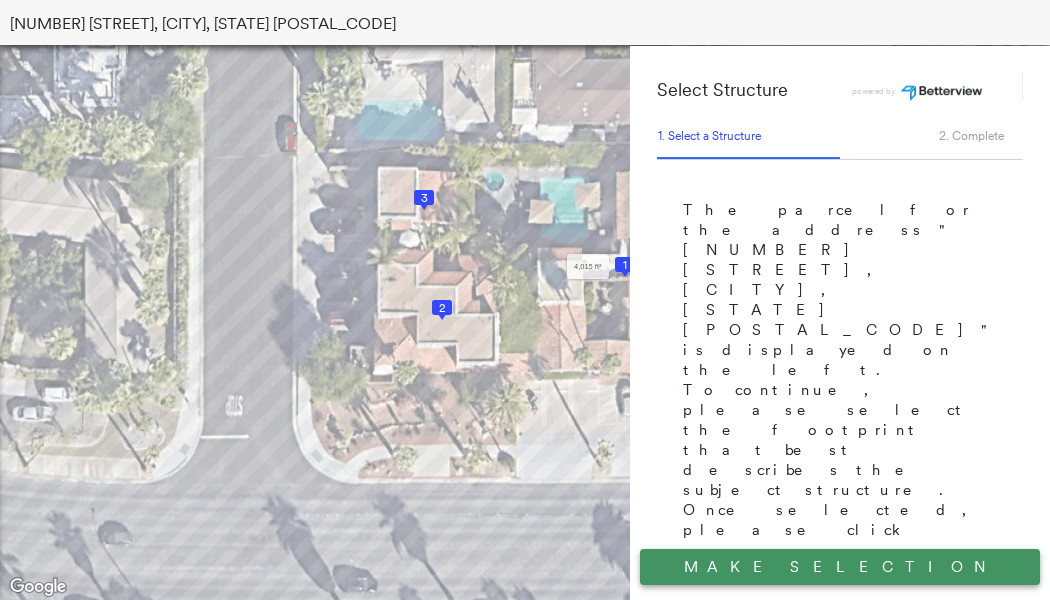 click on "Make Selection" at bounding box center [840, 567] 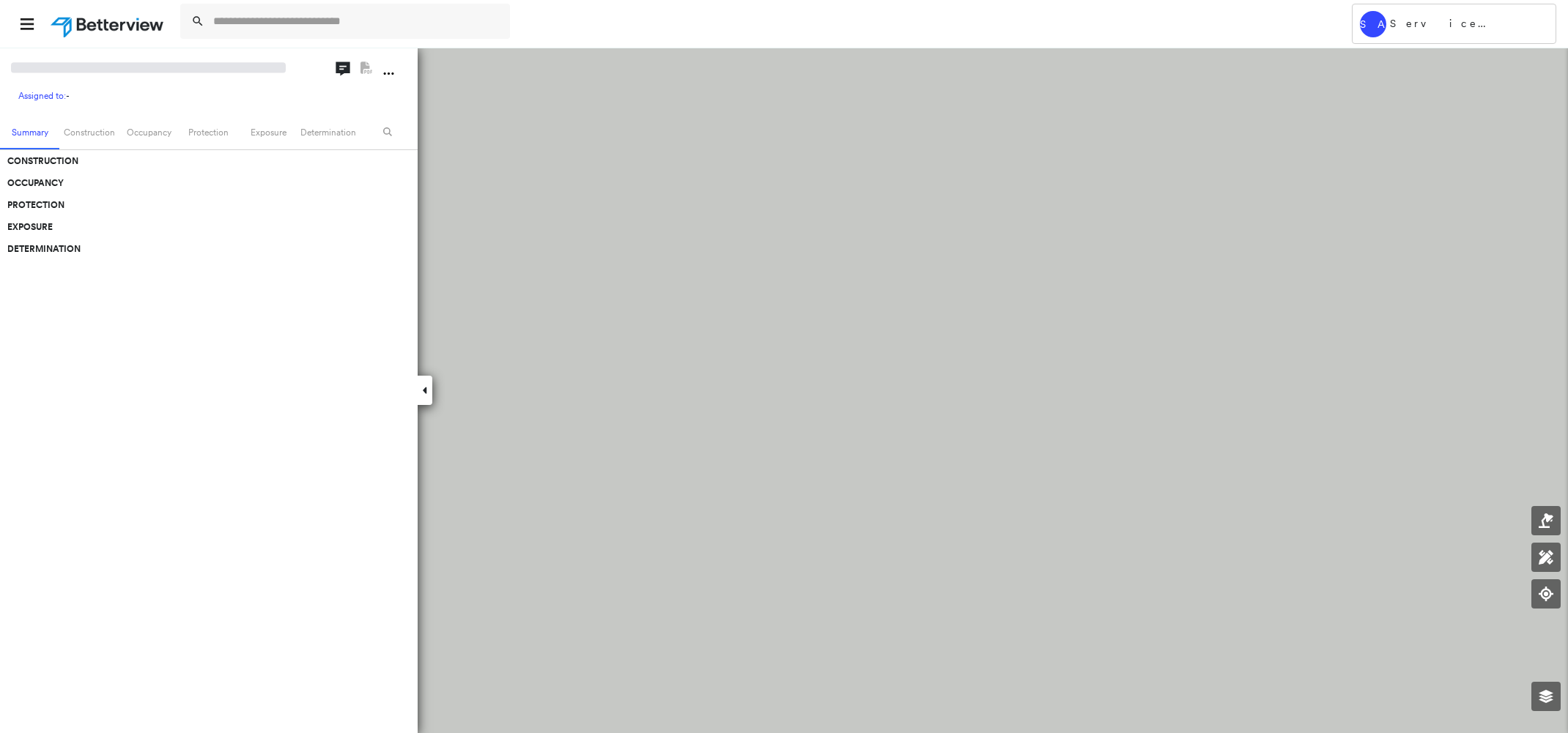 scroll, scrollTop: 0, scrollLeft: 0, axis: both 